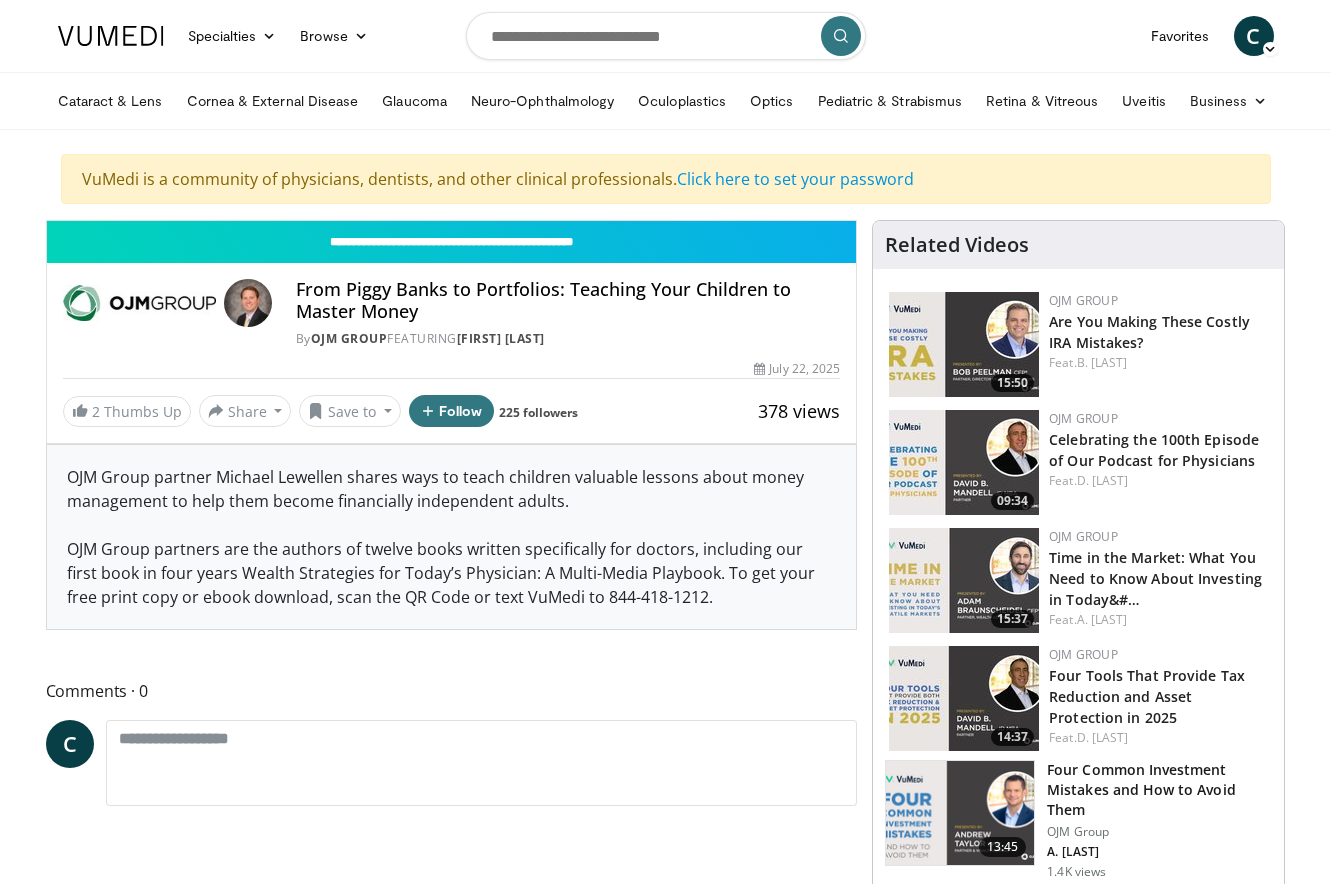 scroll, scrollTop: 0, scrollLeft: 0, axis: both 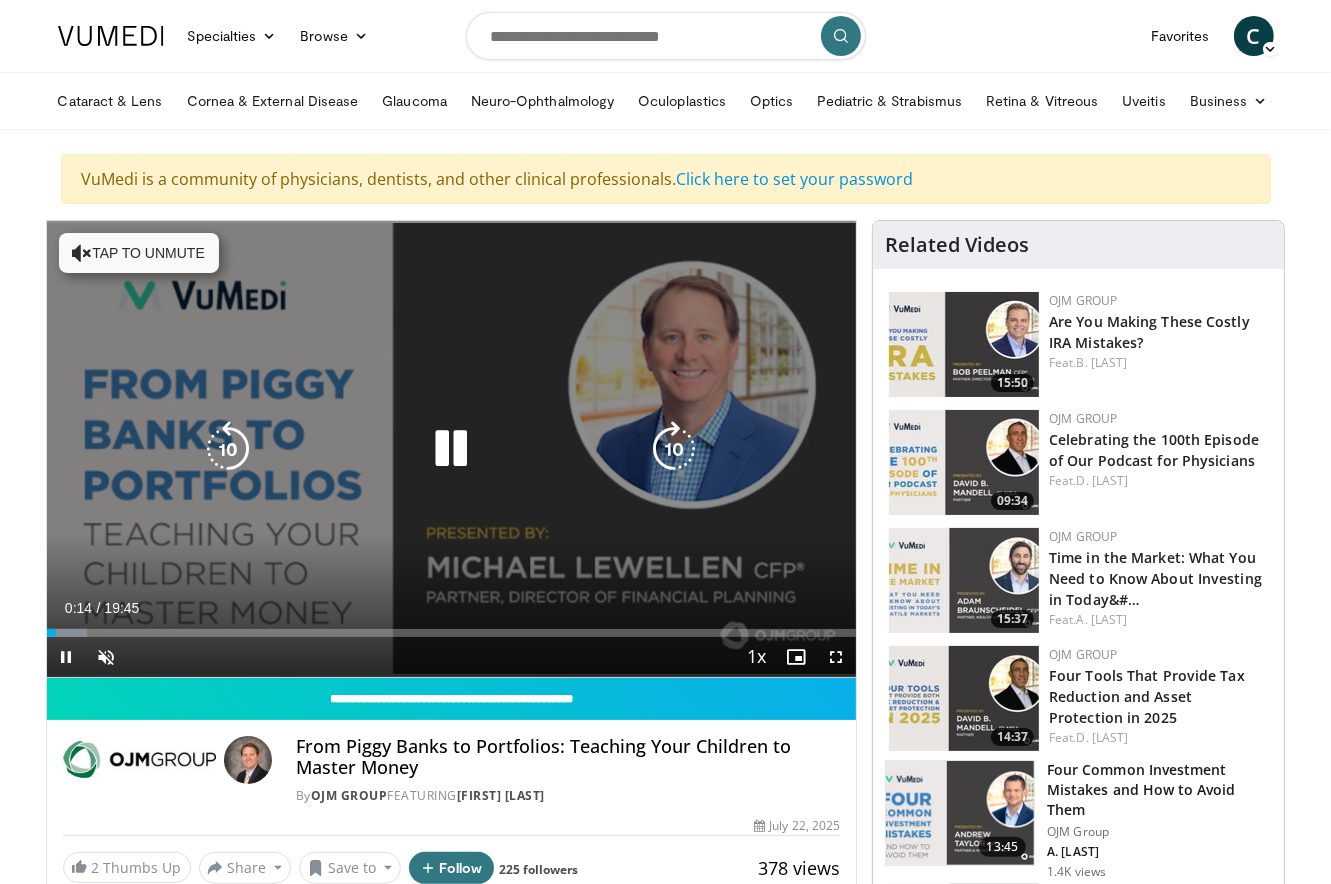click at bounding box center [451, 449] 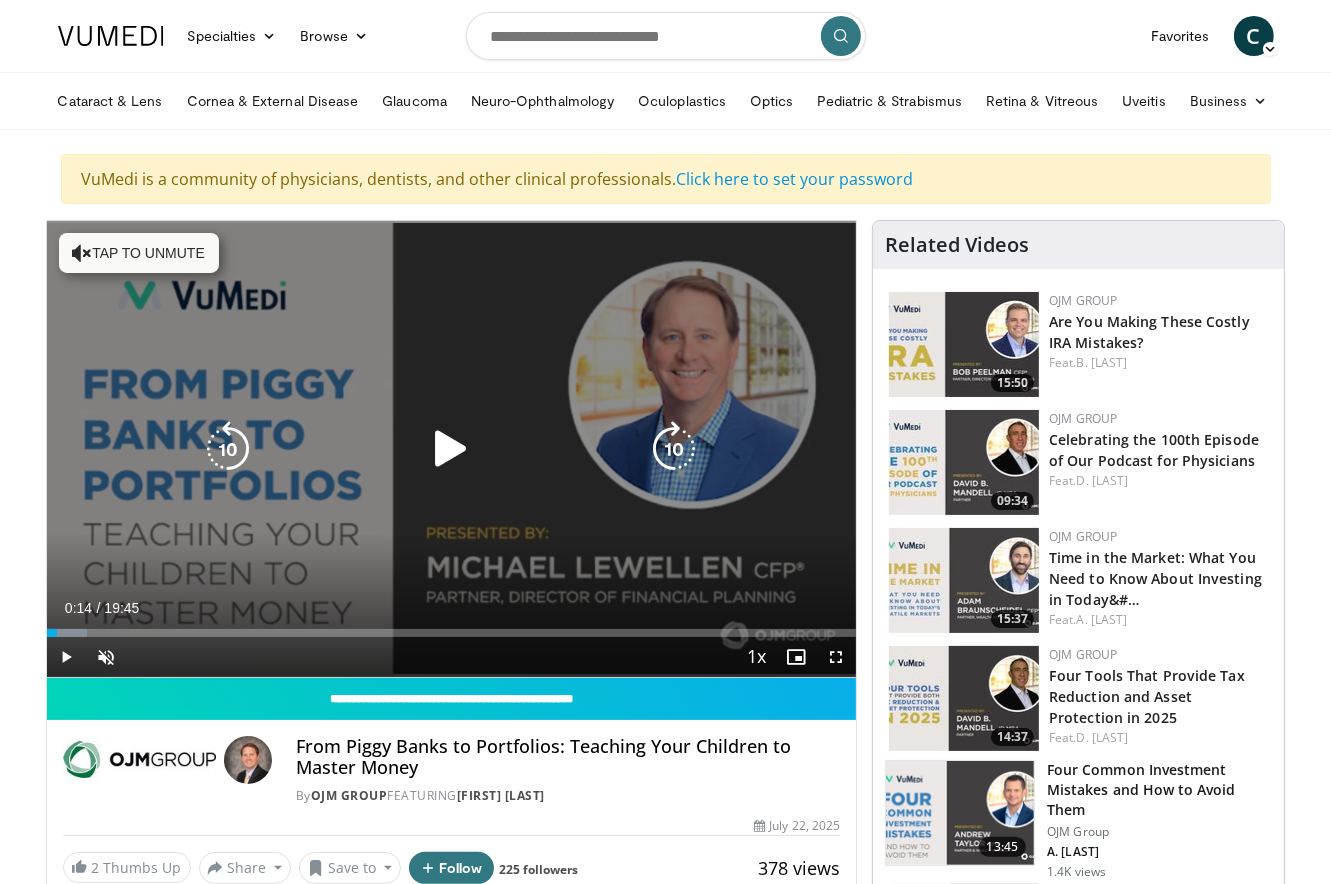 click at bounding box center (451, 449) 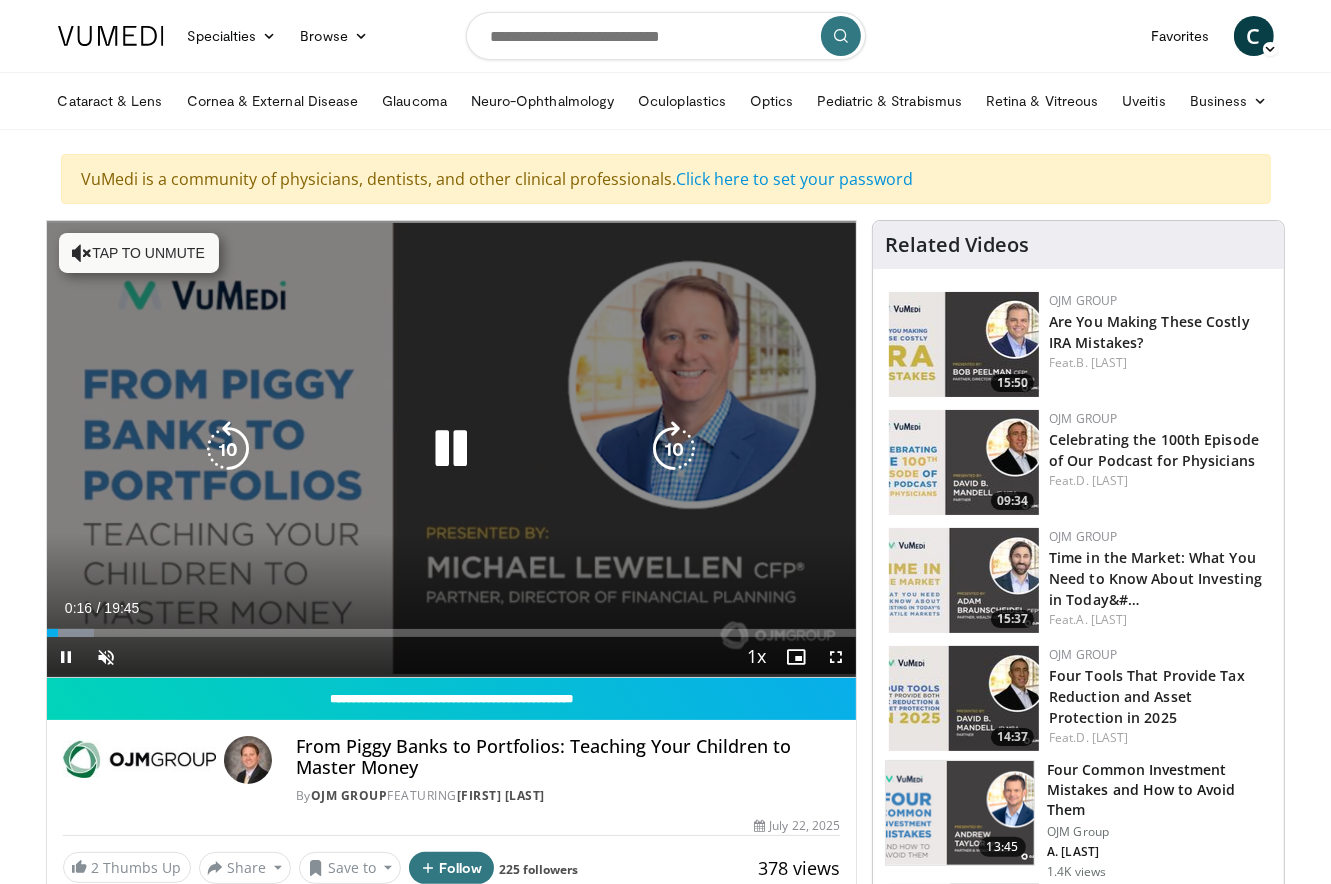 click at bounding box center [82, 253] 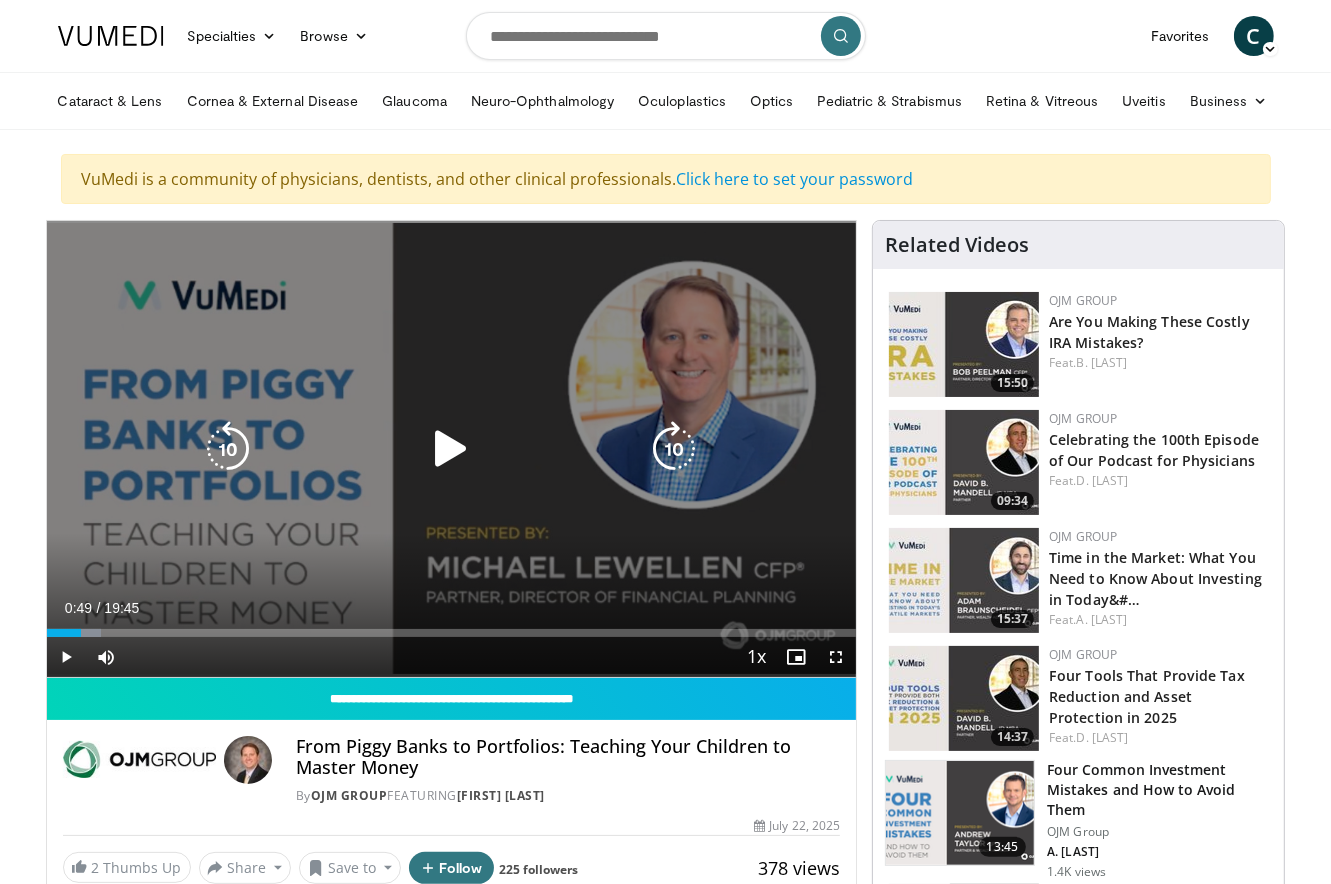 click on "Loaded :  6.69% 00:49 00:38" at bounding box center [452, 633] 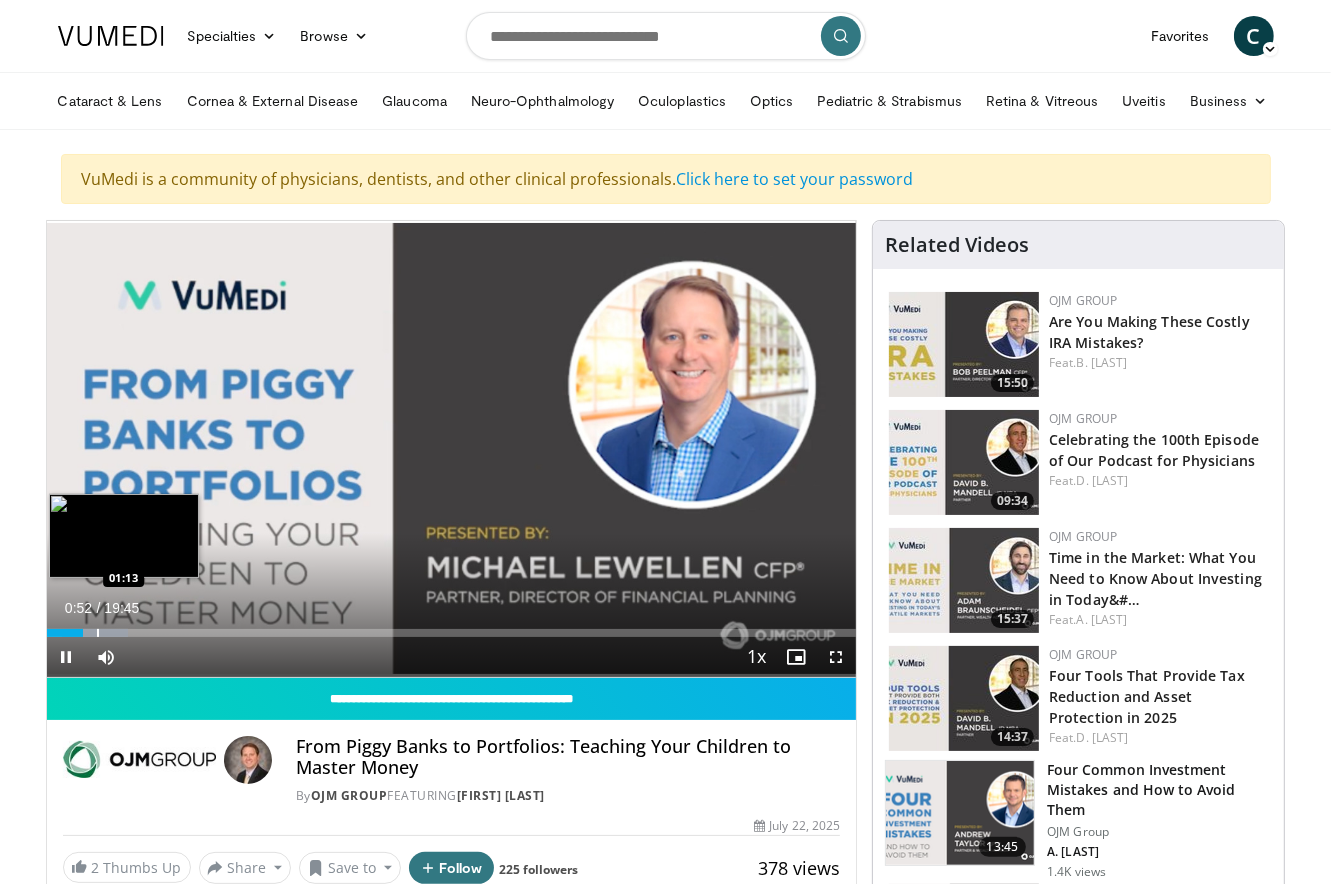 click at bounding box center (98, 633) 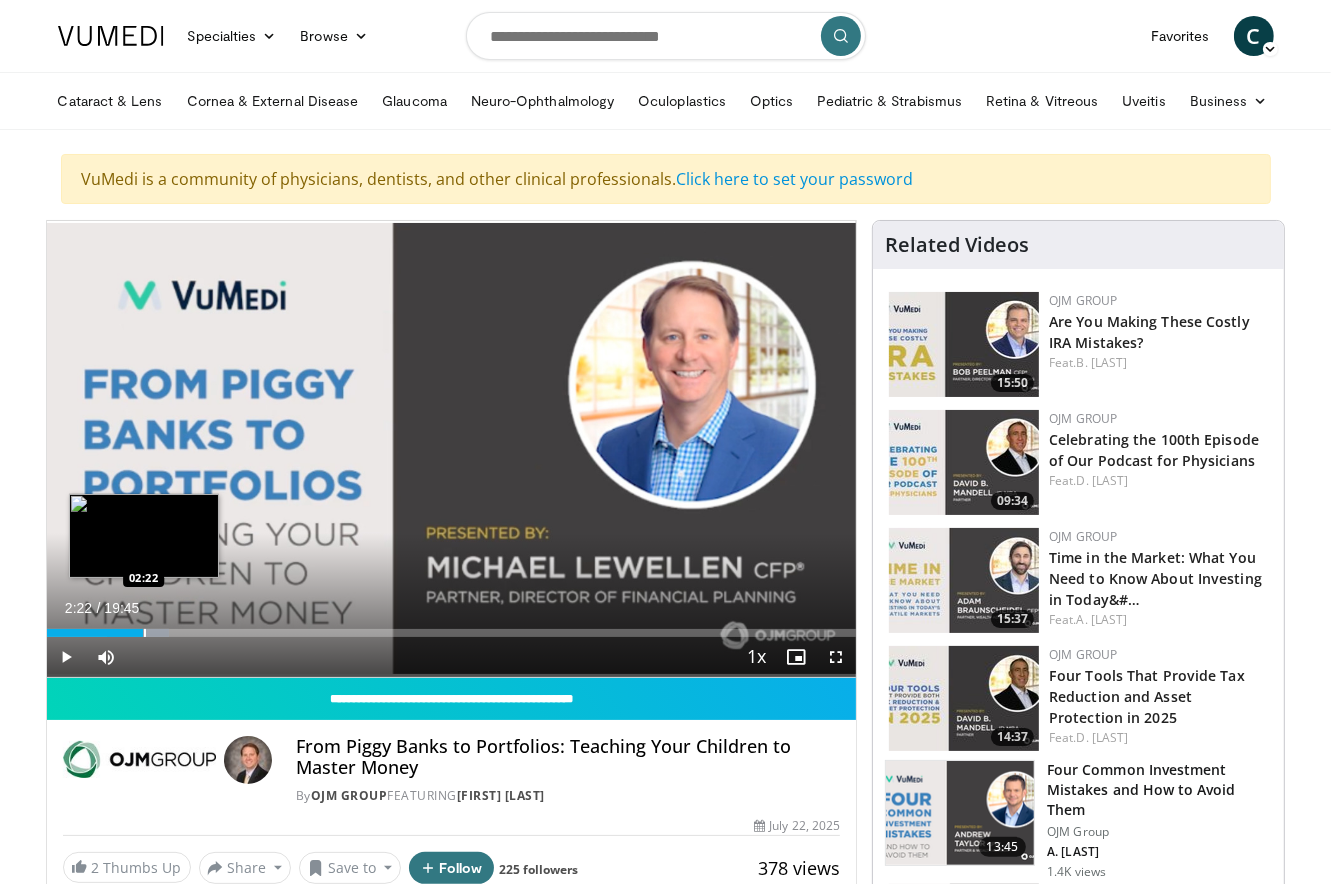 click at bounding box center [145, 633] 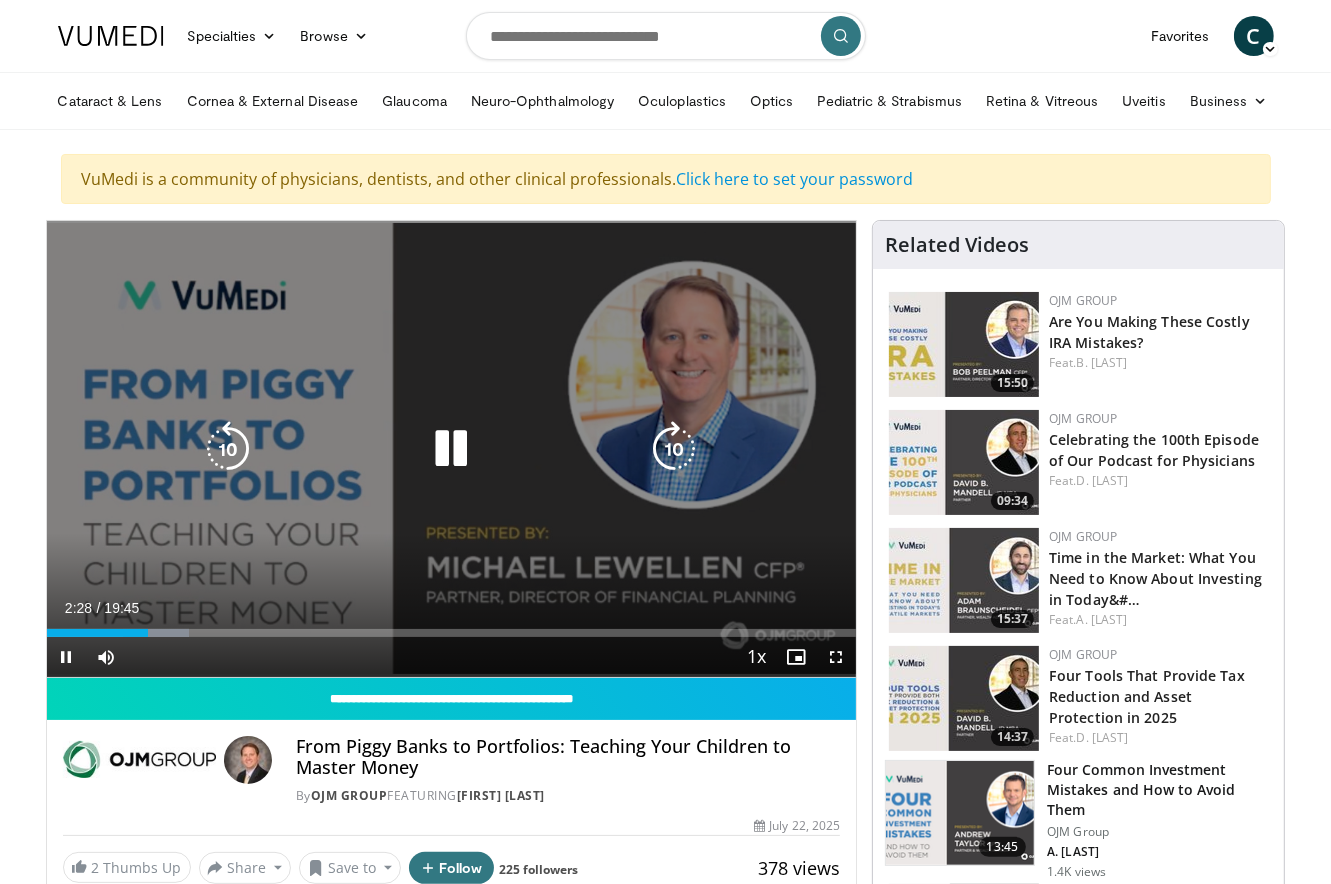 click at bounding box center (0, 0) 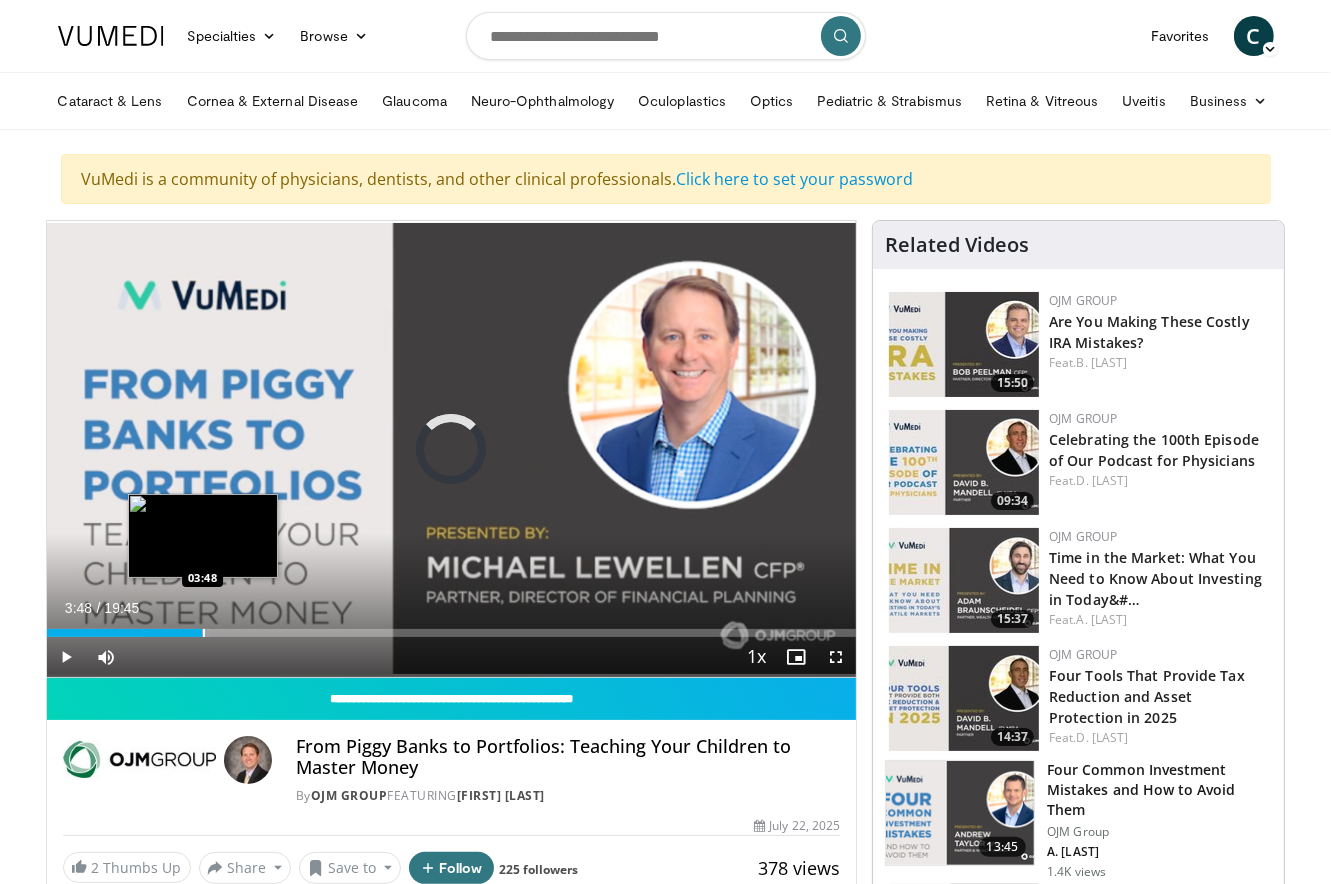 click on "Loaded :  20.07% 02:55 03:48" at bounding box center (452, 627) 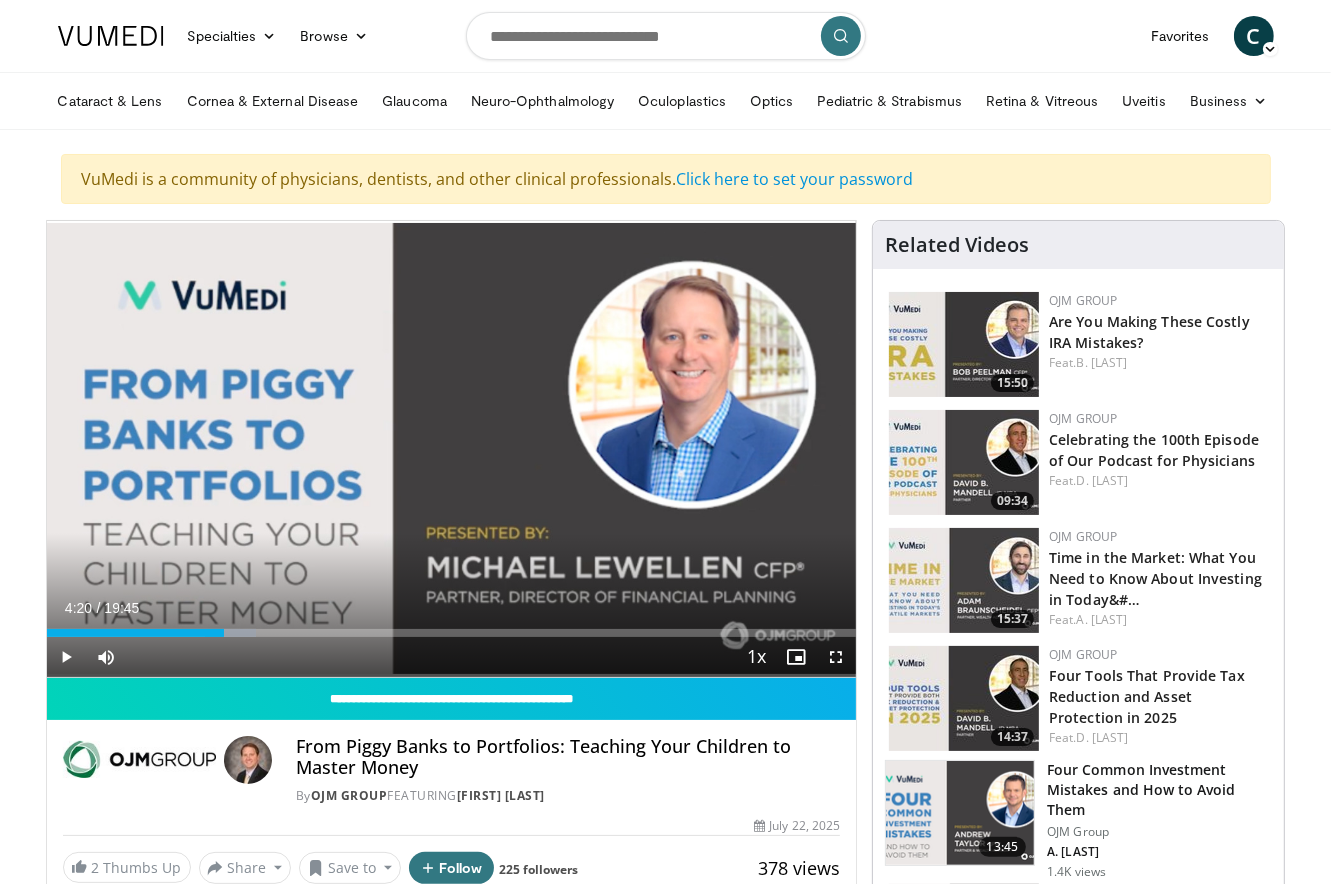 click at bounding box center (0, 0) 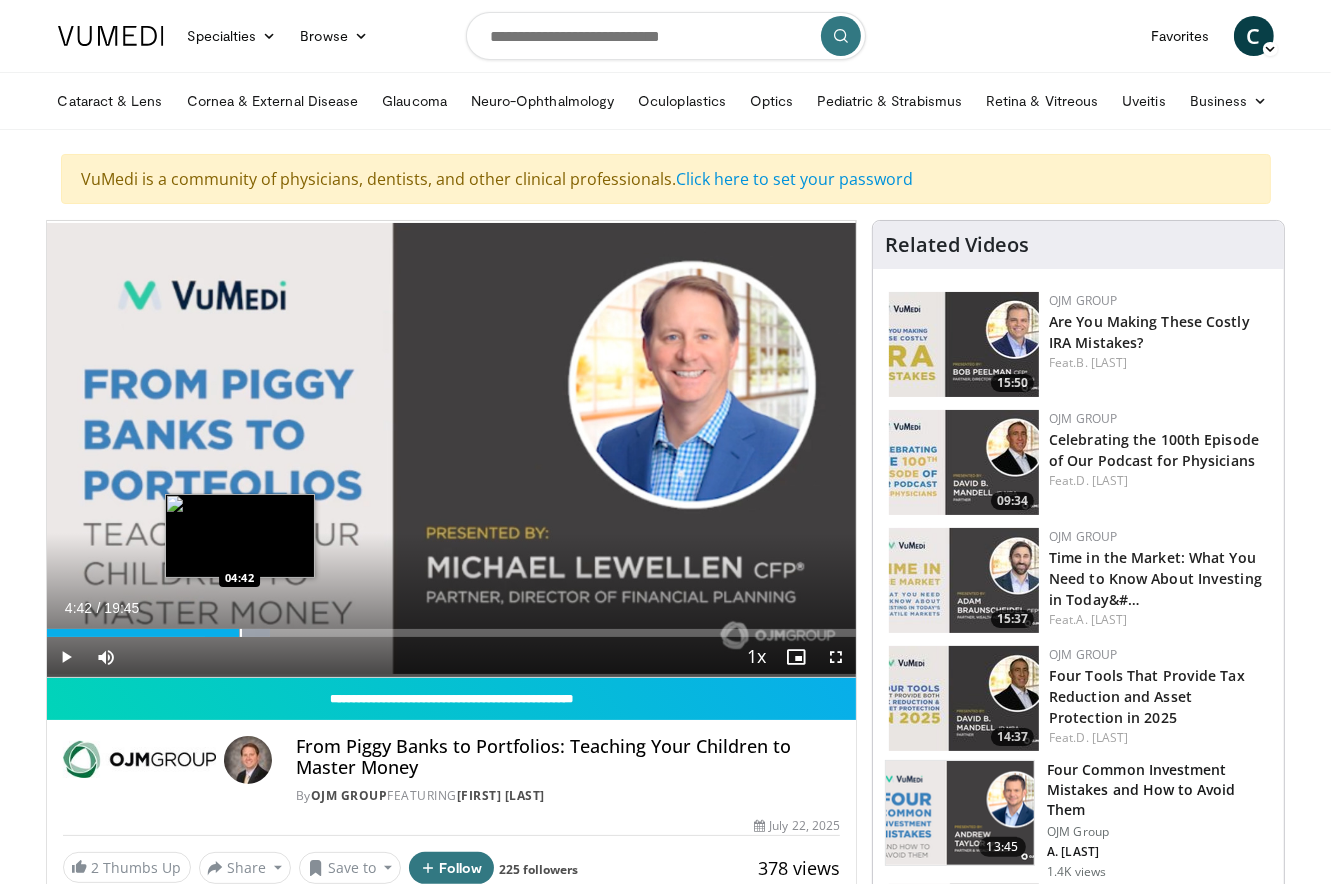 click at bounding box center [241, 633] 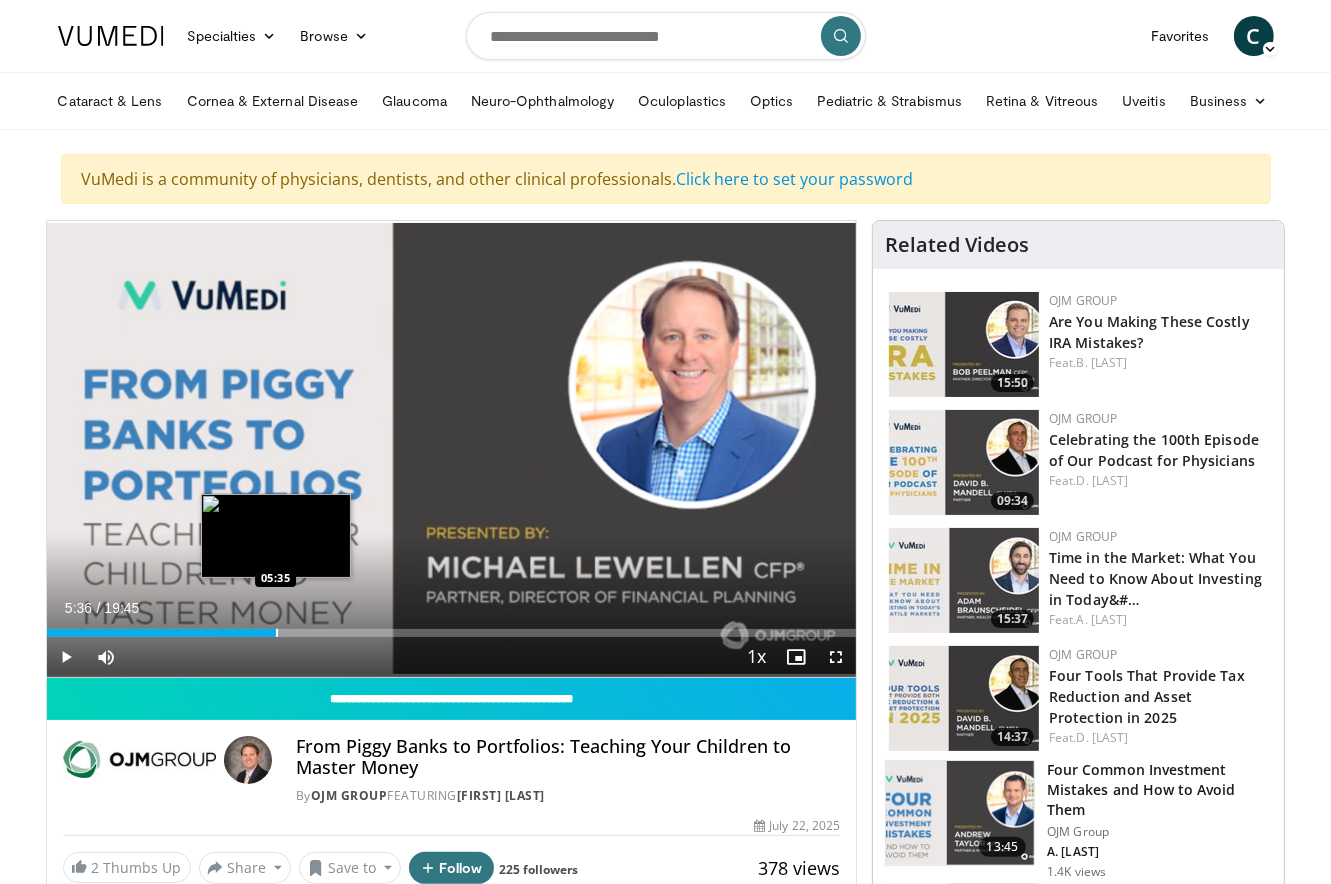 click at bounding box center (277, 633) 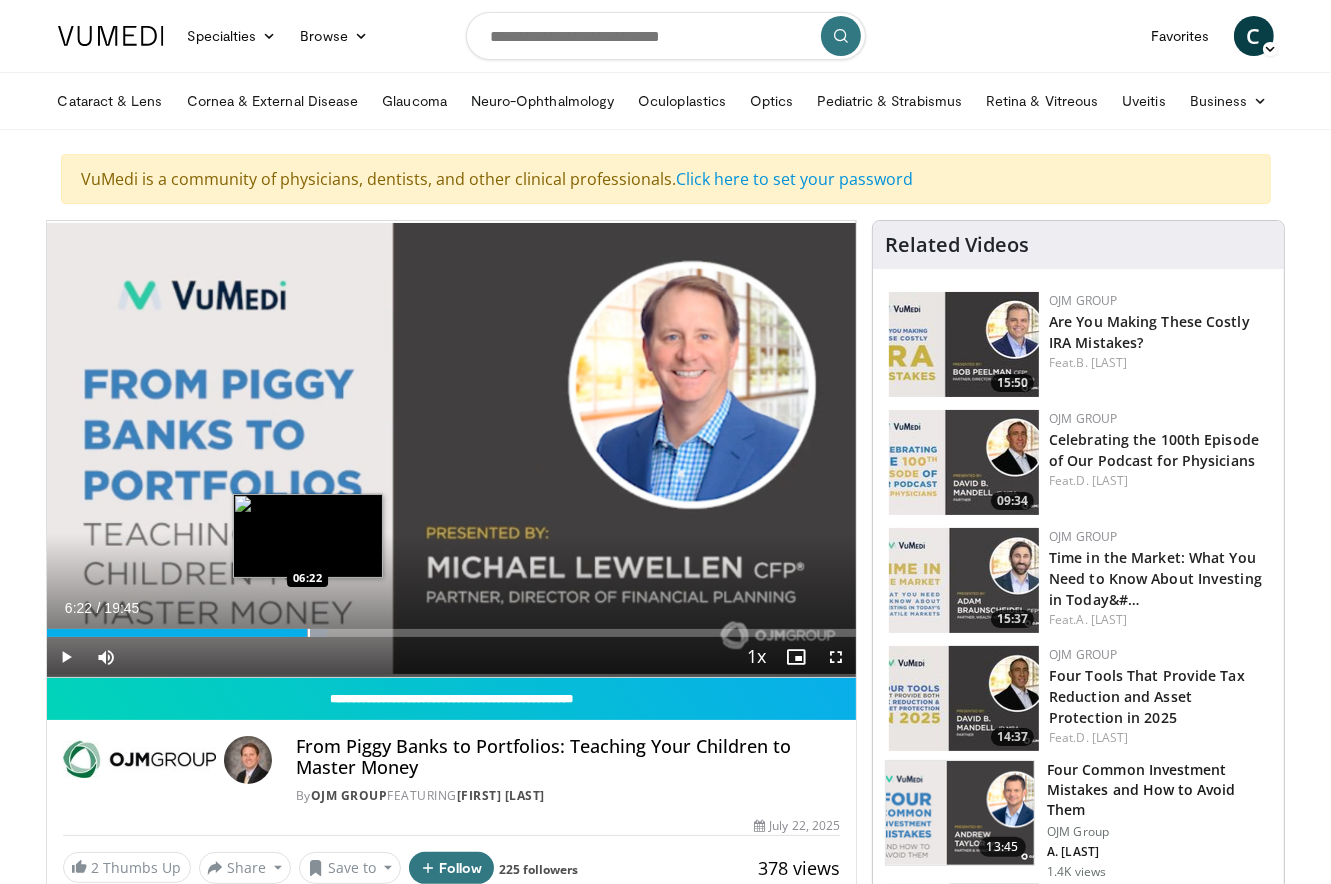 click at bounding box center (309, 633) 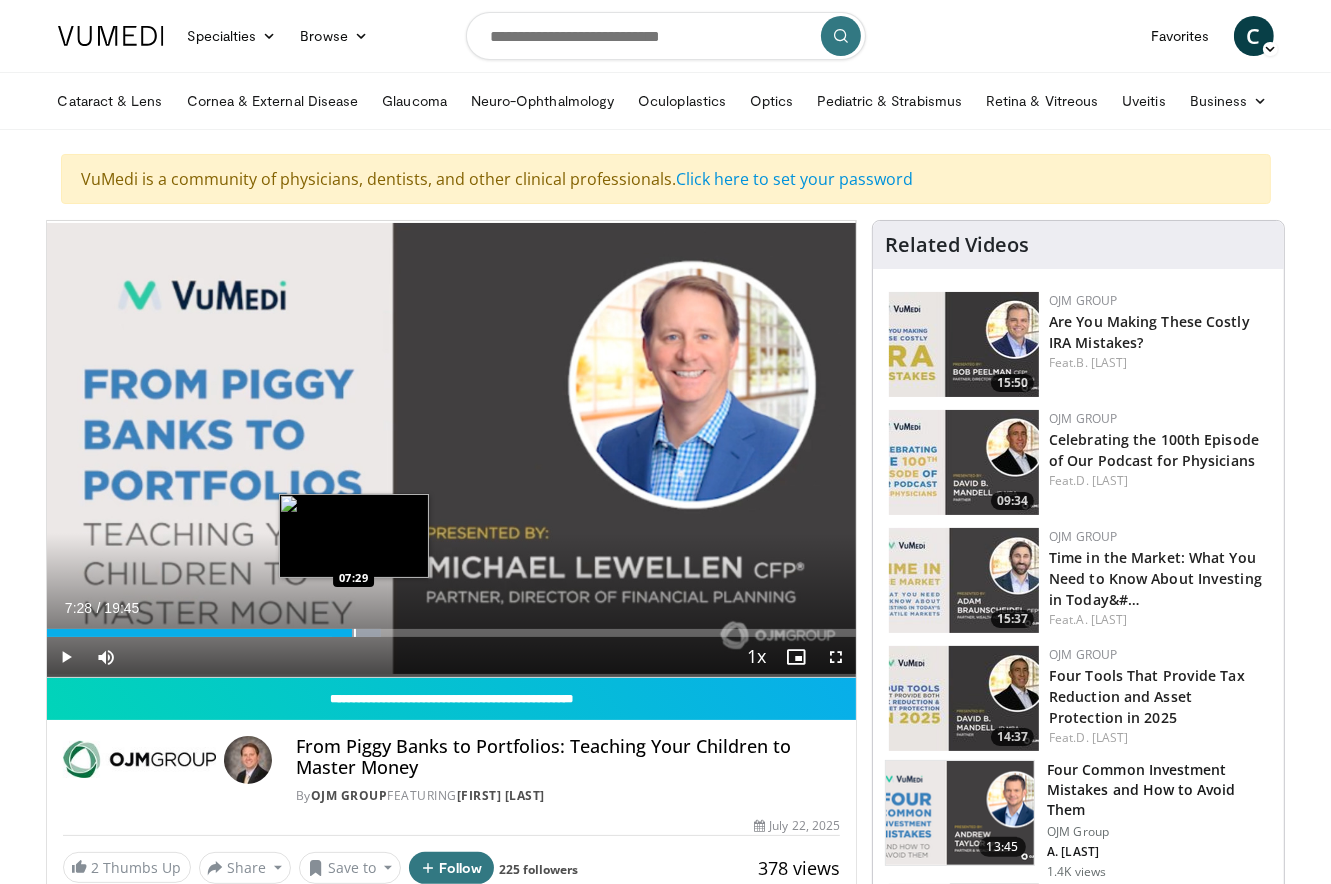 click at bounding box center [355, 633] 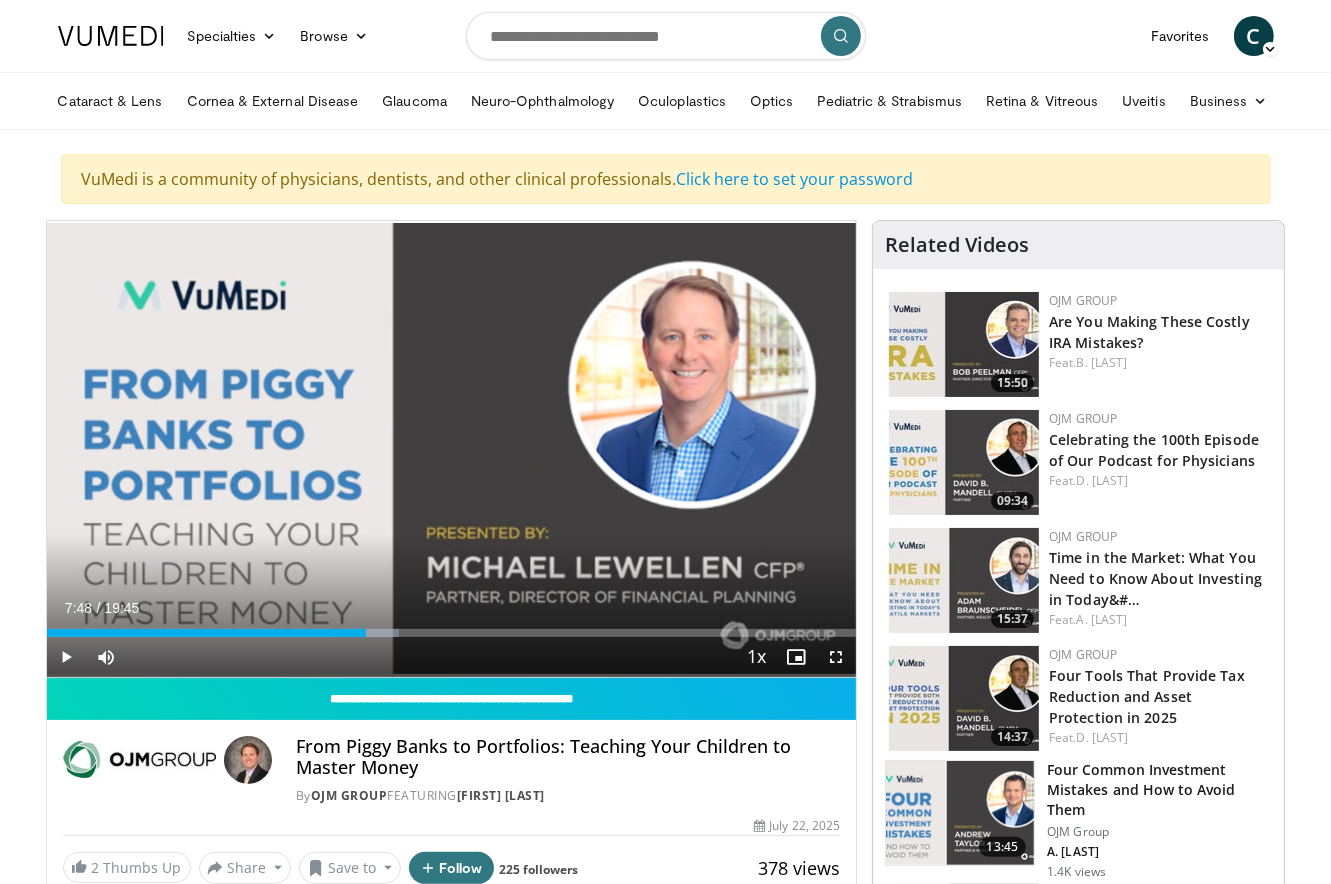 click at bounding box center (368, 633) 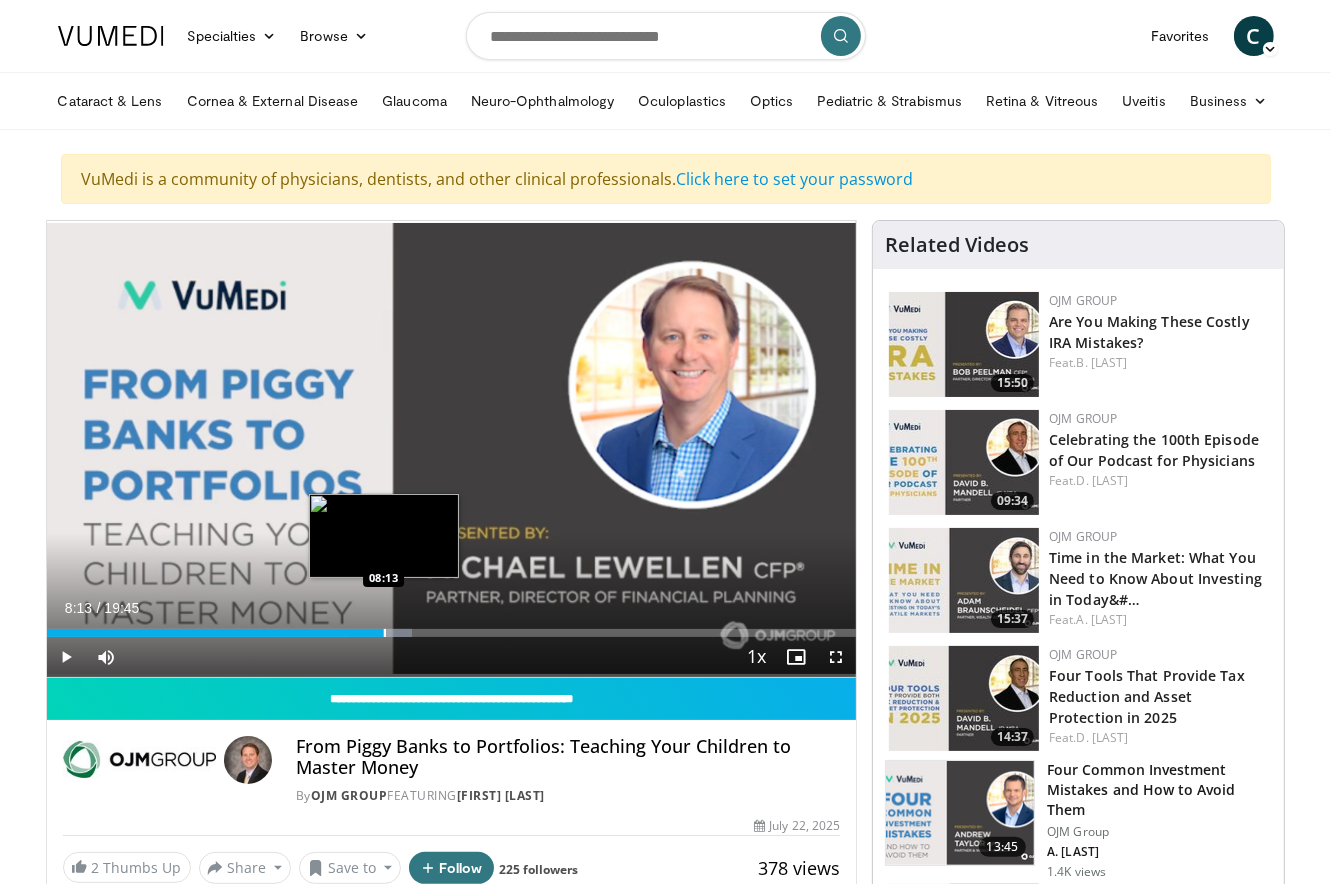 click at bounding box center [385, 633] 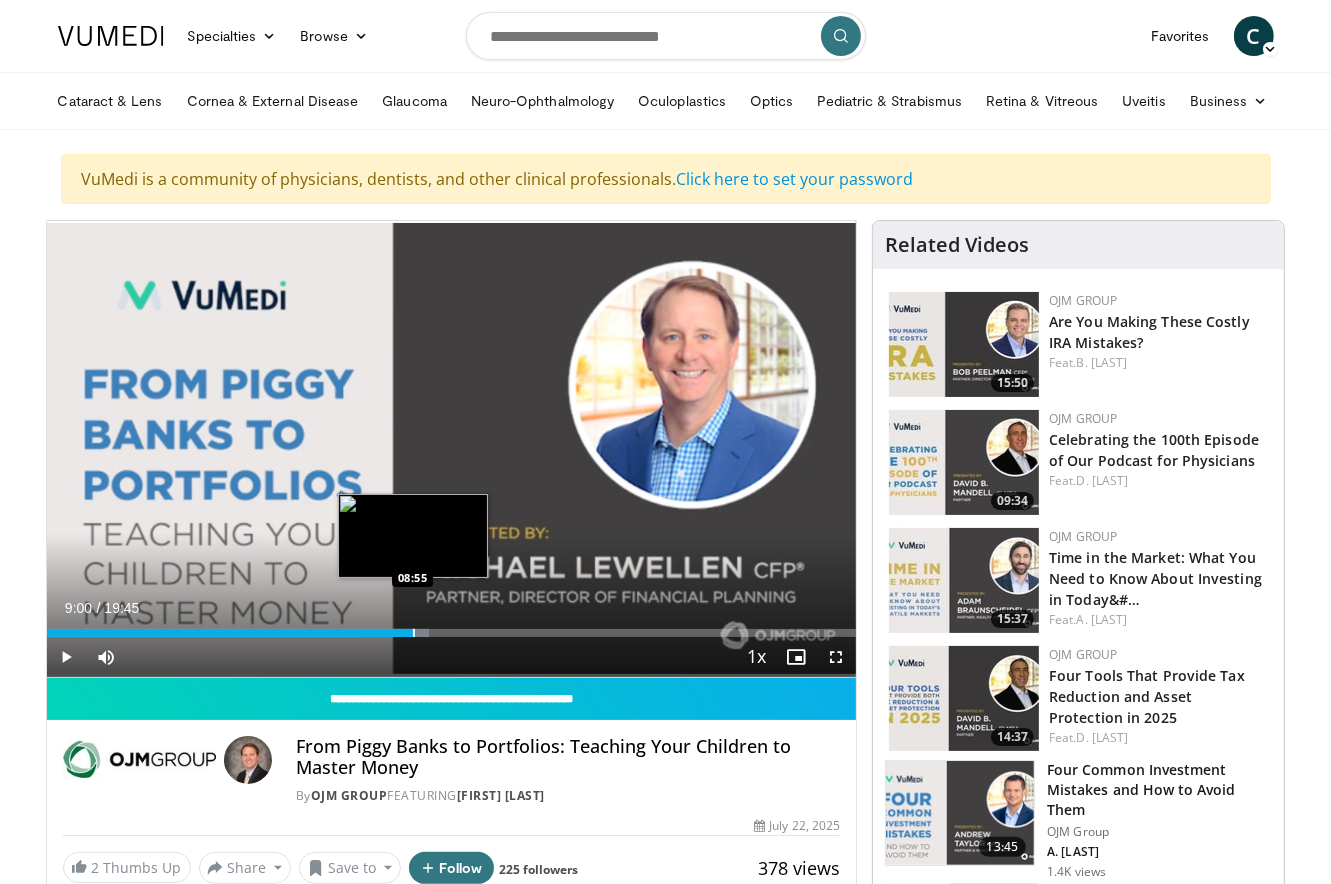 click on "Loaded :  47.27% 09:00 08:55" at bounding box center [452, 633] 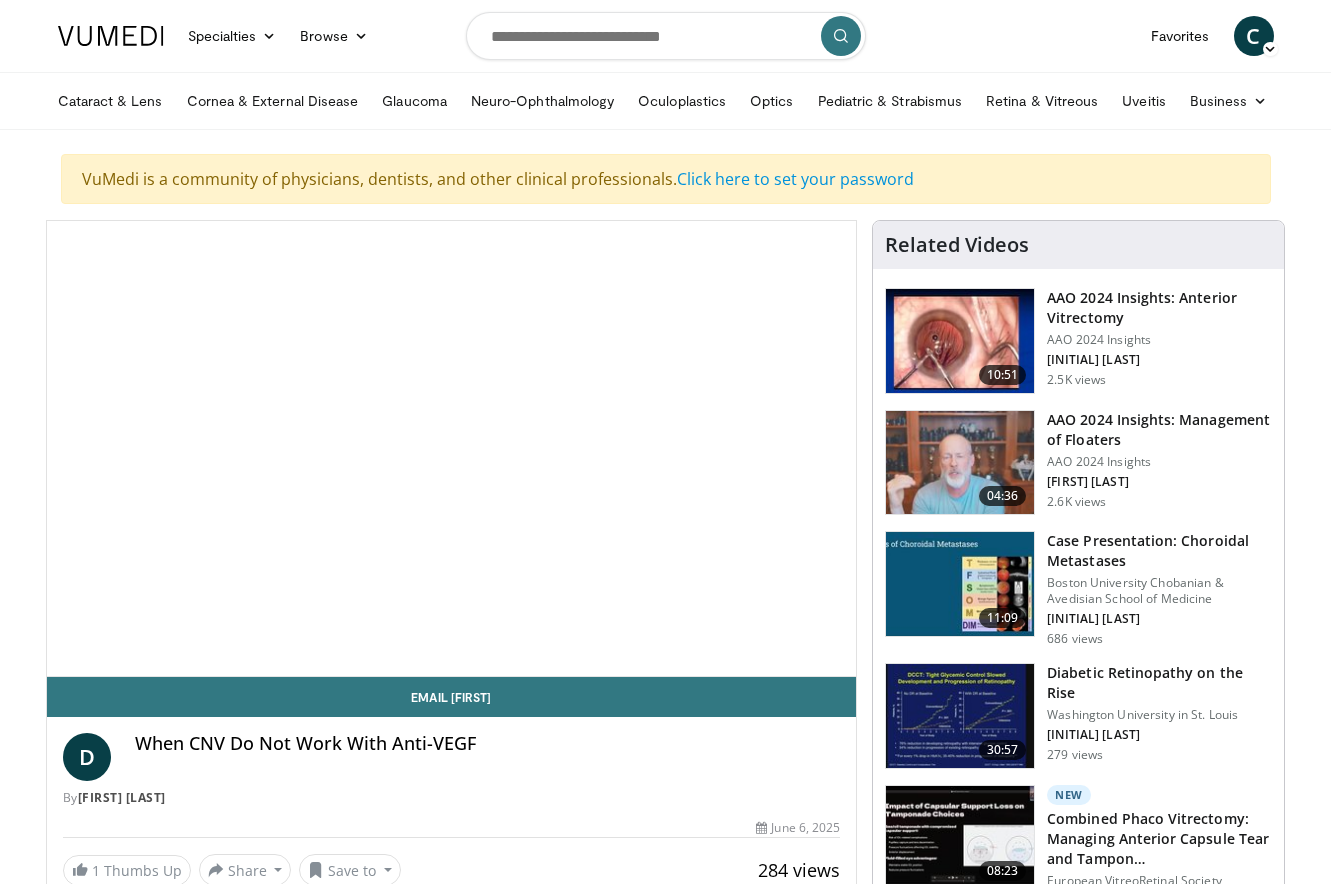 scroll, scrollTop: 0, scrollLeft: 0, axis: both 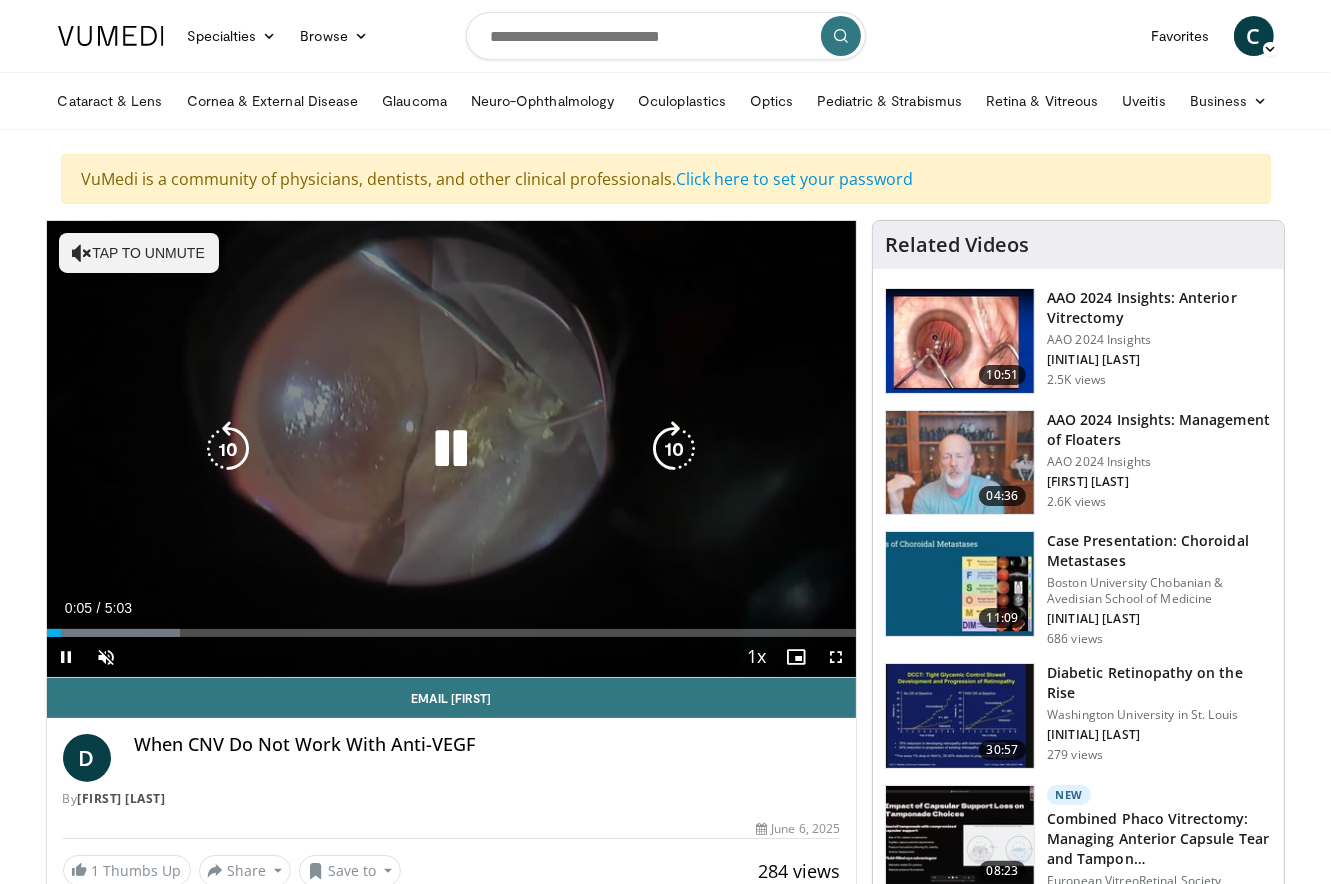 click on "Tap to unmute" at bounding box center [139, 253] 